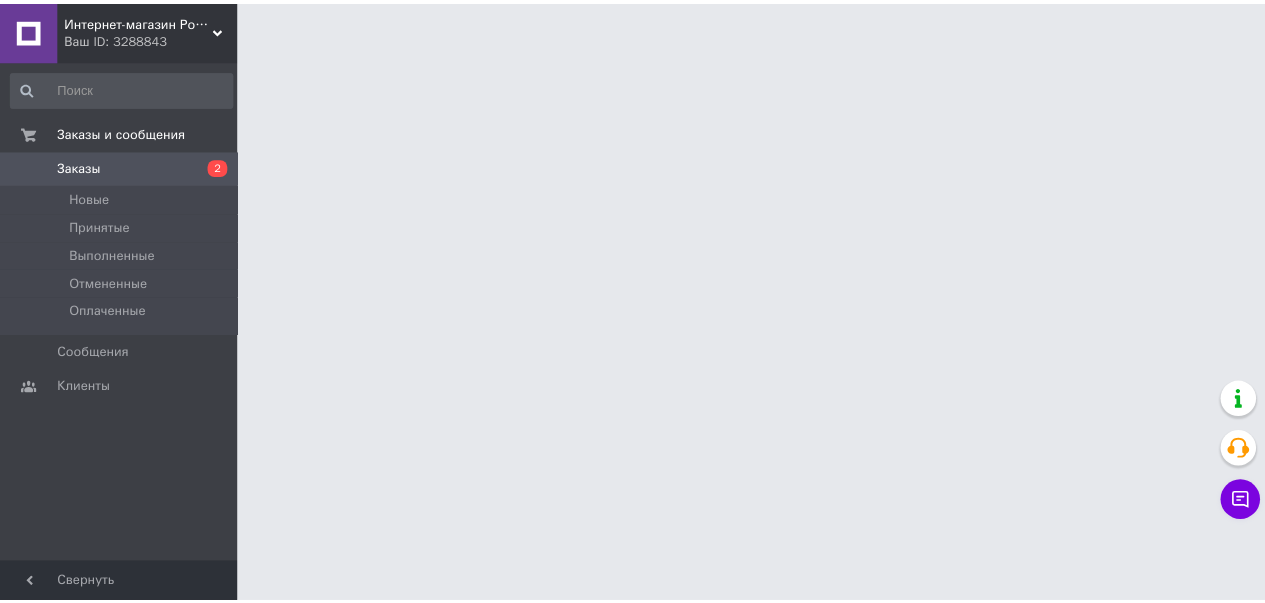 scroll, scrollTop: 0, scrollLeft: 0, axis: both 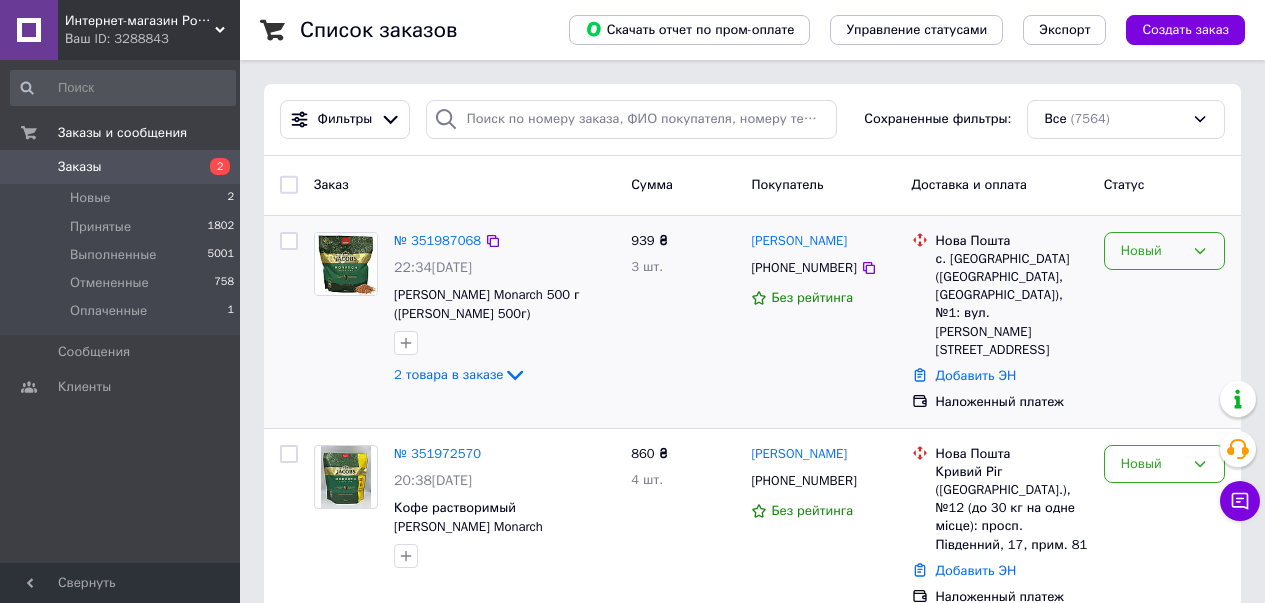 click on "Новый" at bounding box center [1164, 251] 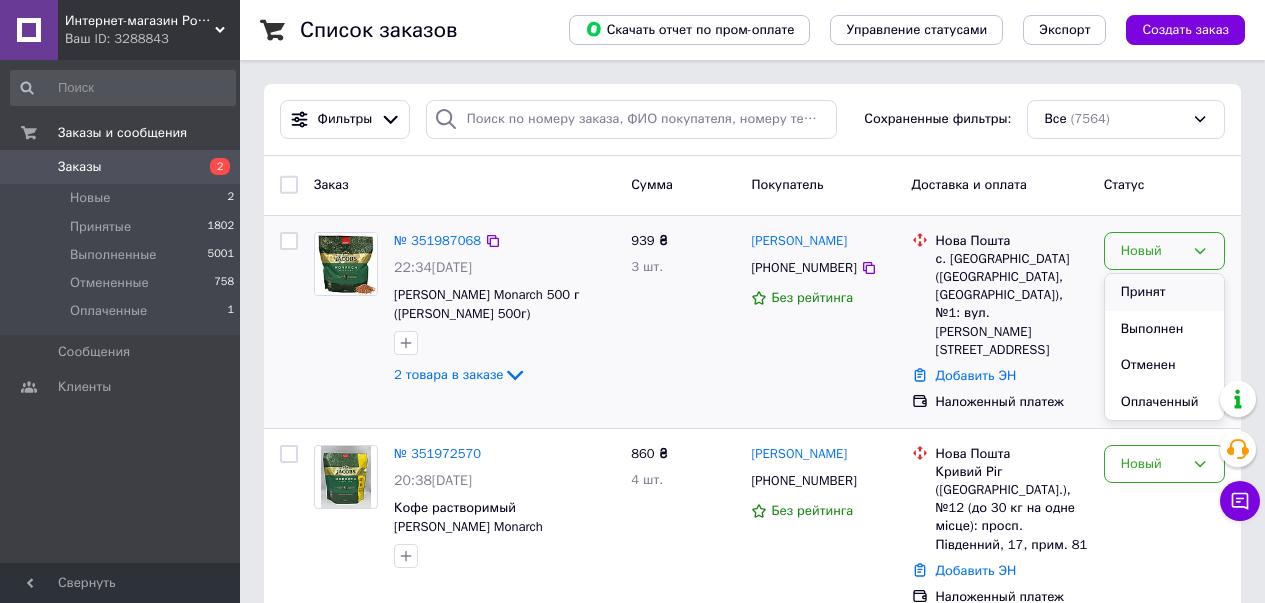 click on "Принят" at bounding box center [1164, 292] 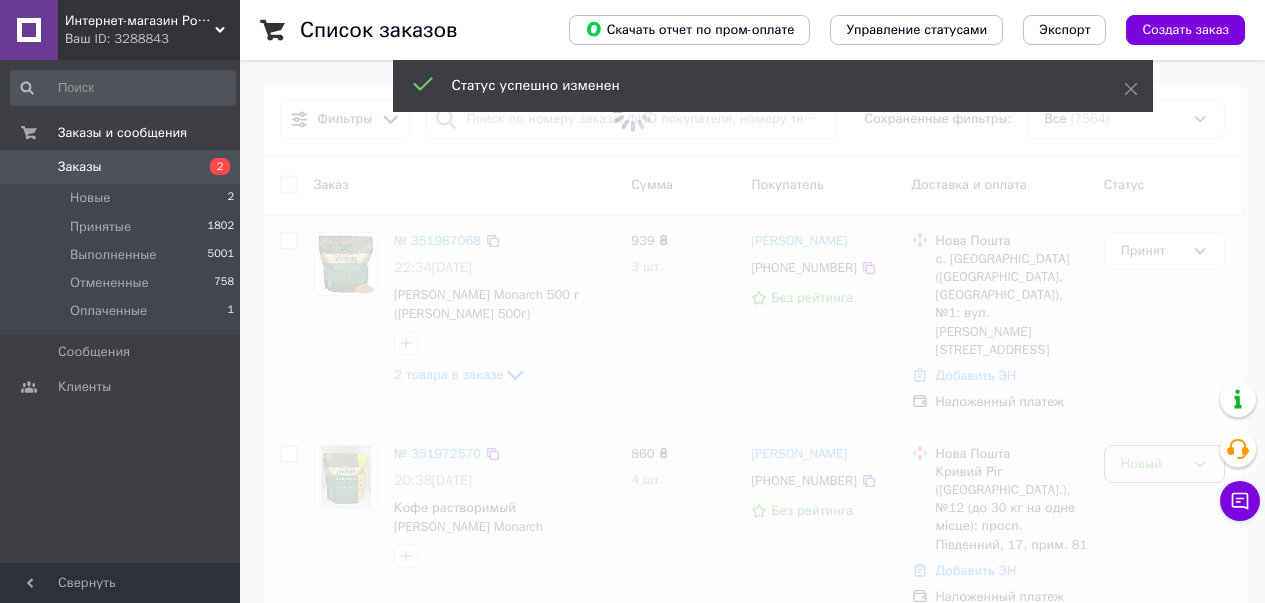 click at bounding box center (632, 301) 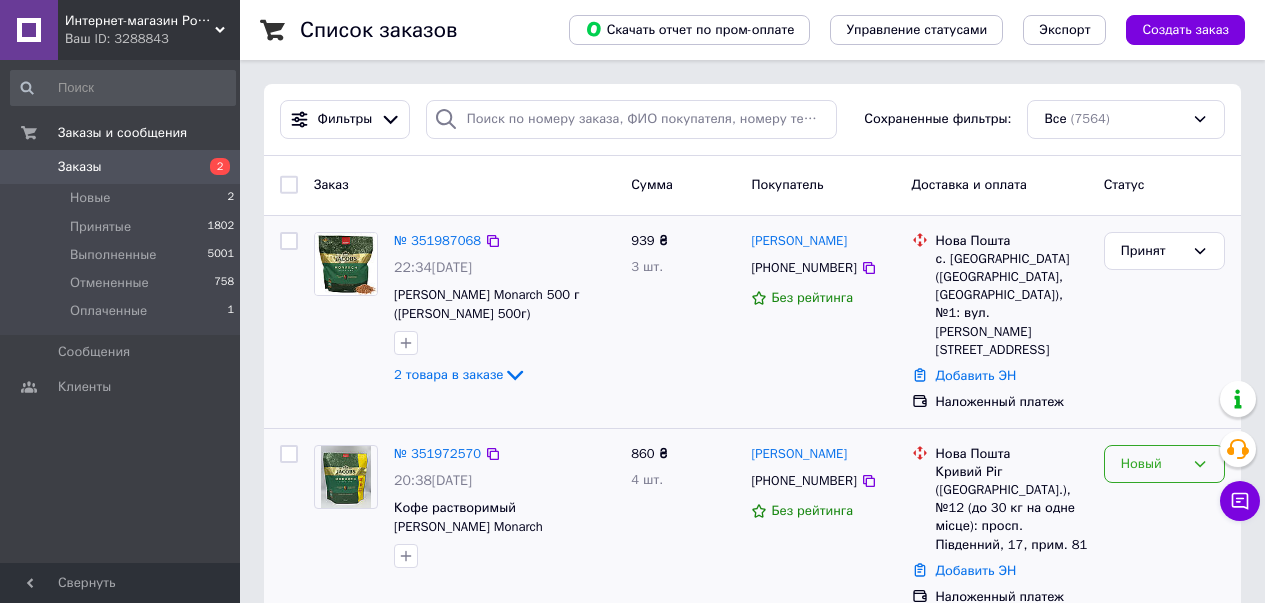 click on "Новый" at bounding box center [1152, 464] 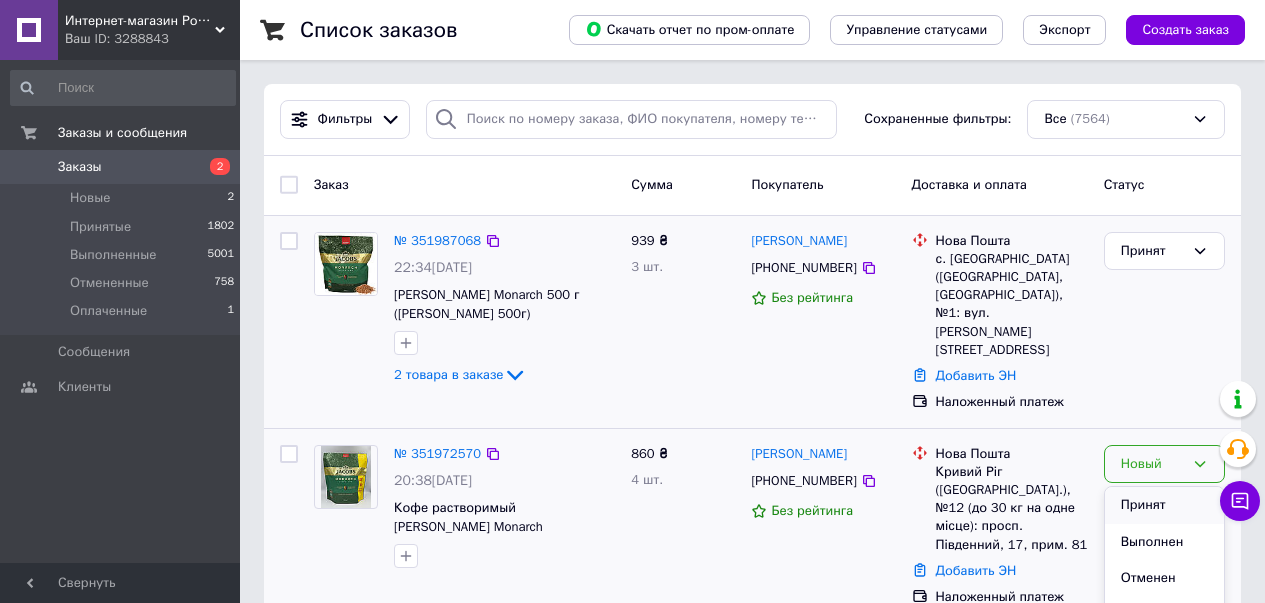click on "Принят" at bounding box center (1164, 505) 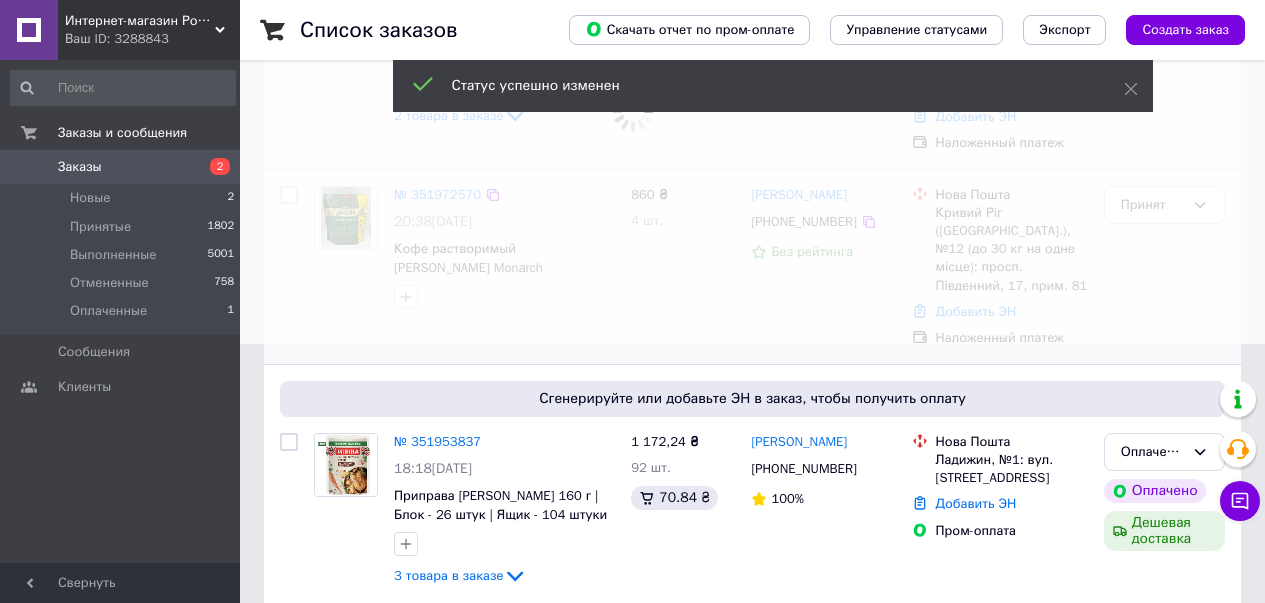 scroll, scrollTop: 269, scrollLeft: 0, axis: vertical 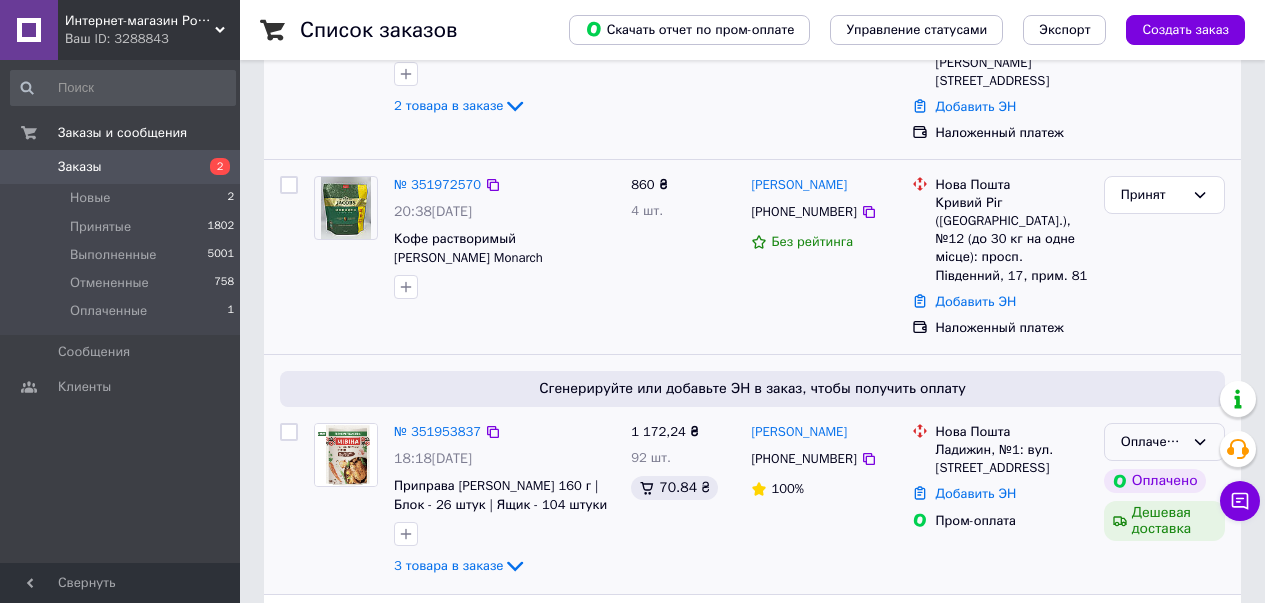 click on "Оплаченный" at bounding box center (1152, 442) 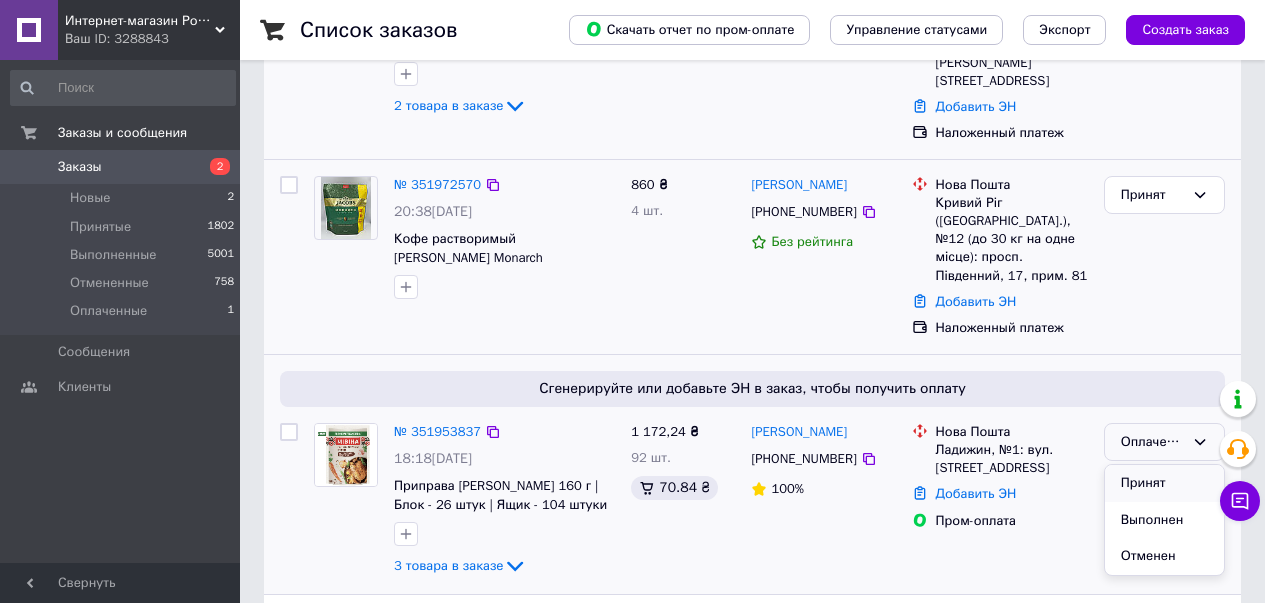 click on "Принят" at bounding box center (1164, 483) 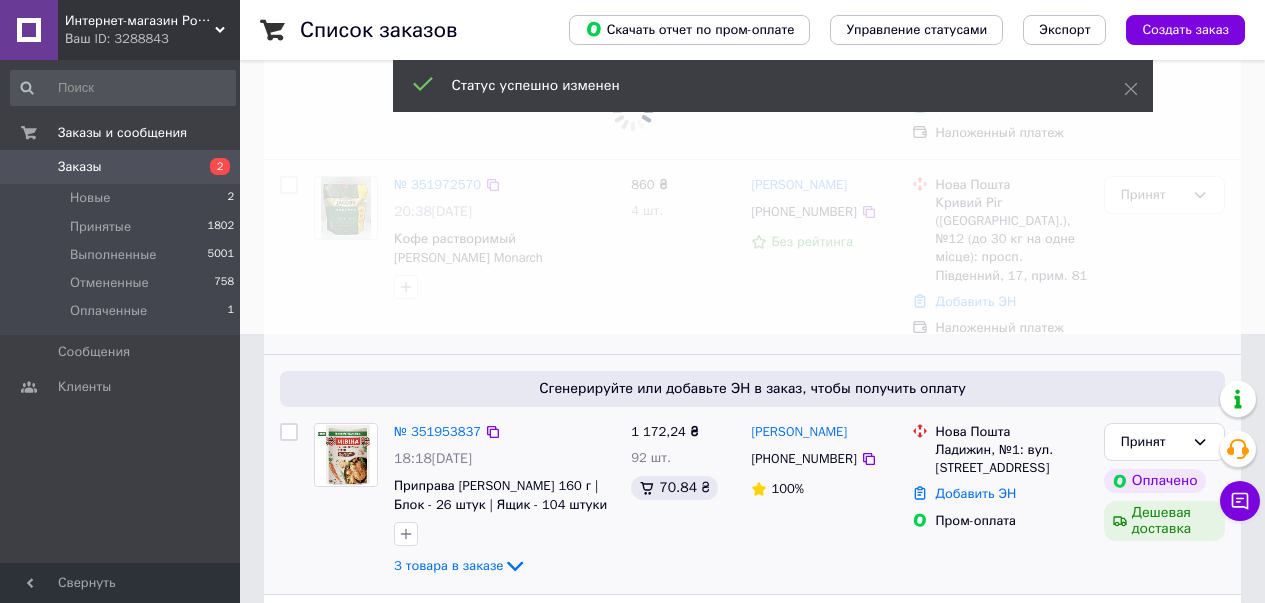 scroll, scrollTop: 559, scrollLeft: 0, axis: vertical 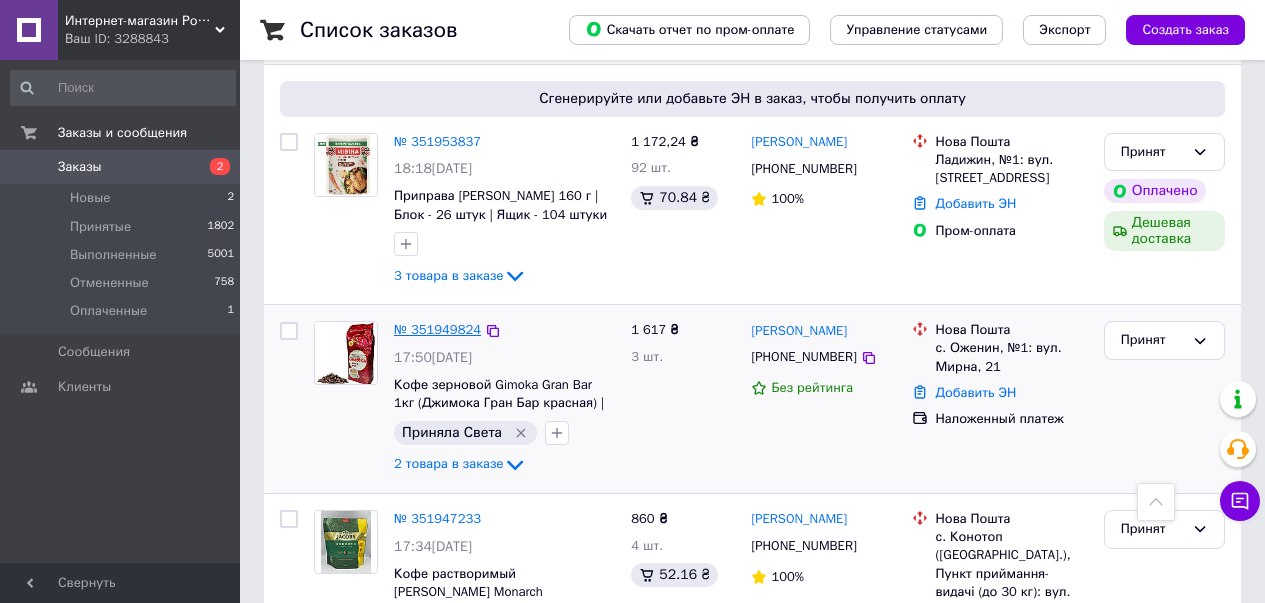 click on "№ 351949824" at bounding box center (437, 329) 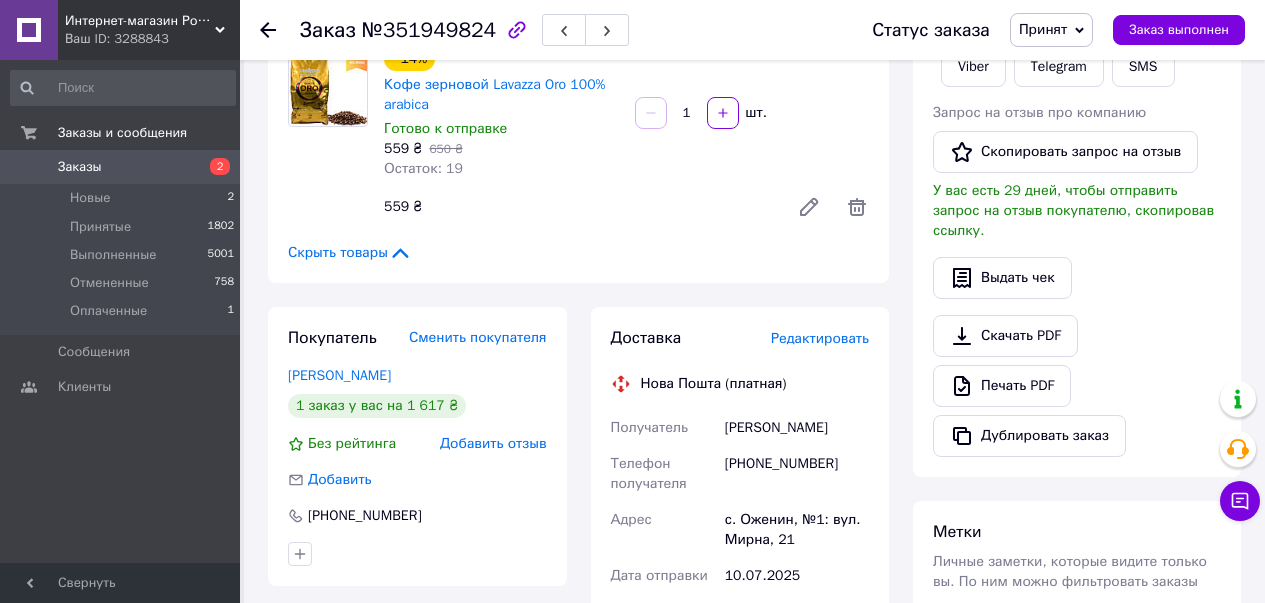 scroll, scrollTop: 389, scrollLeft: 0, axis: vertical 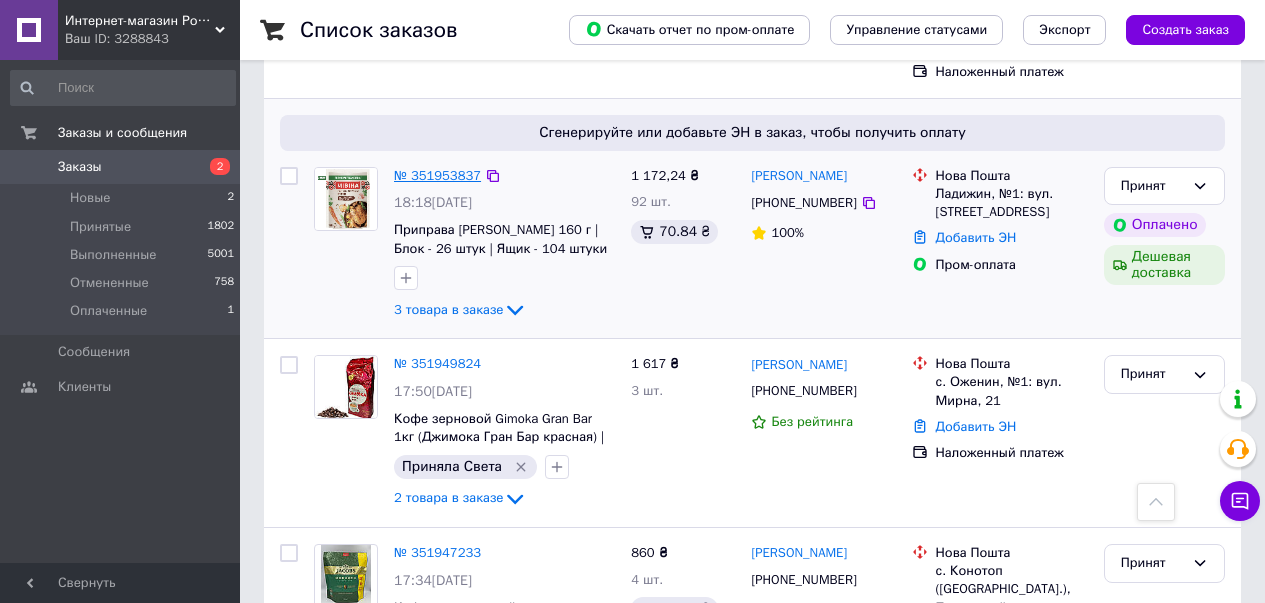 click on "№ 351953837" at bounding box center [437, 175] 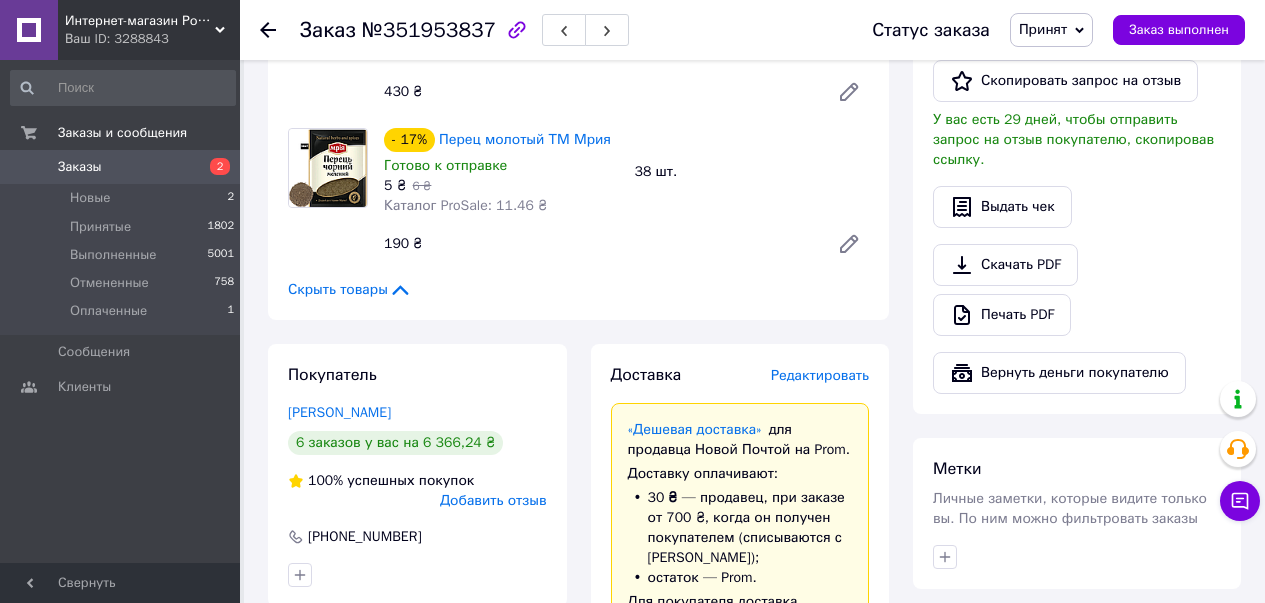 scroll, scrollTop: 1178, scrollLeft: 0, axis: vertical 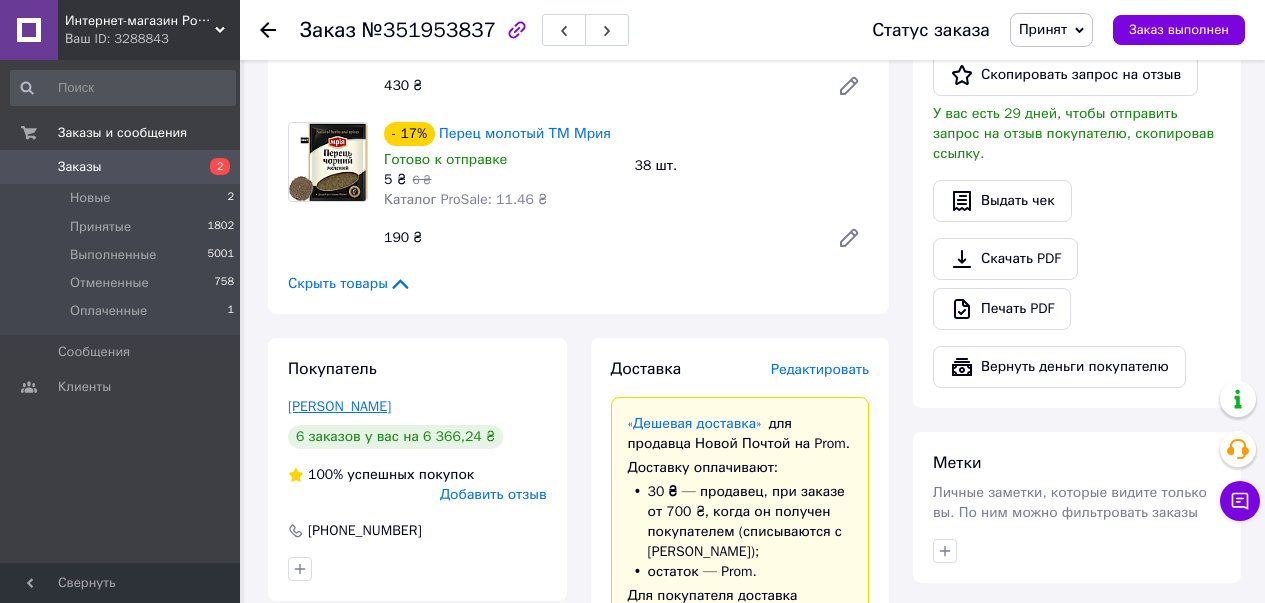 click on "[PERSON_NAME]" at bounding box center [339, 406] 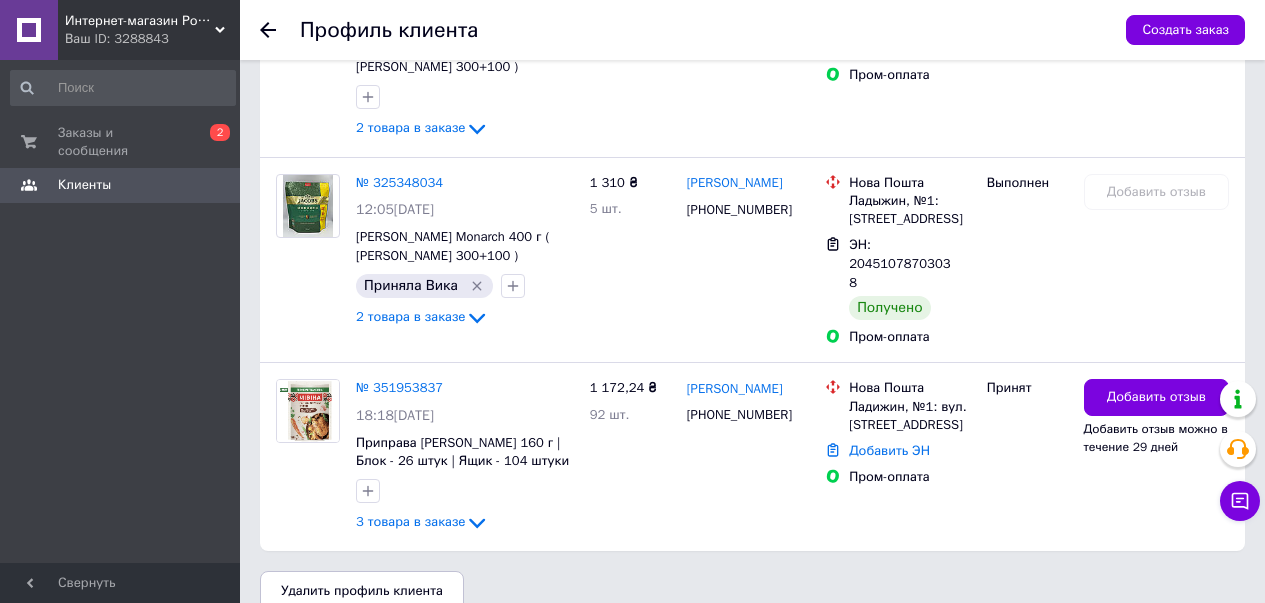 scroll, scrollTop: 1514, scrollLeft: 0, axis: vertical 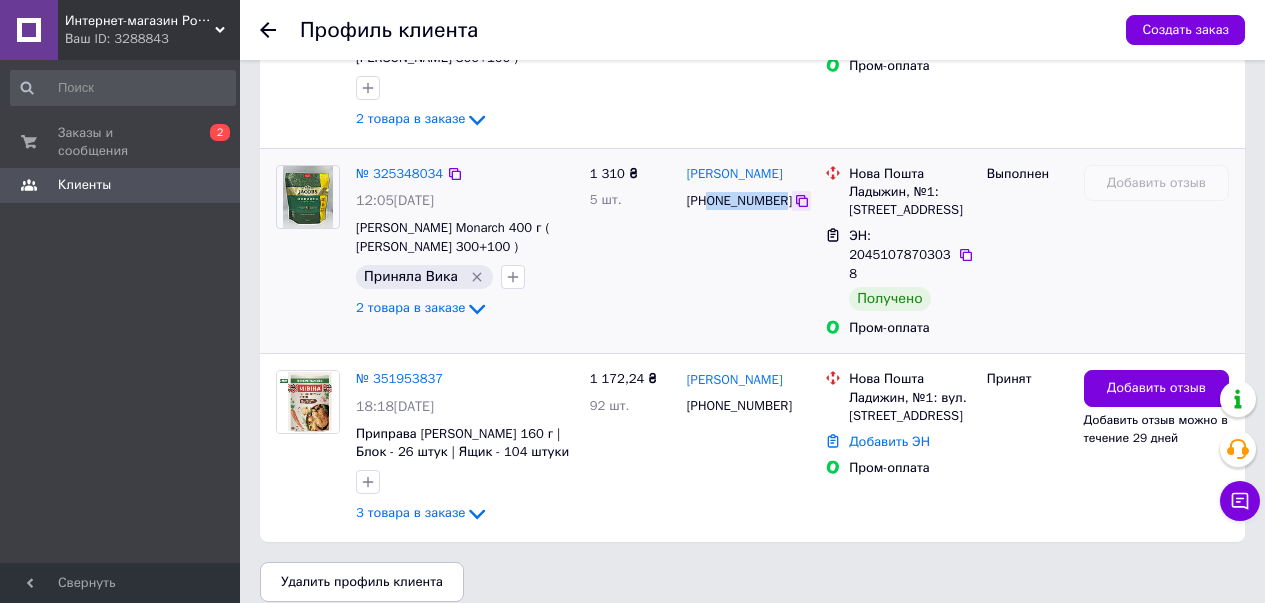 drag, startPoint x: 710, startPoint y: 182, endPoint x: 790, endPoint y: 182, distance: 80 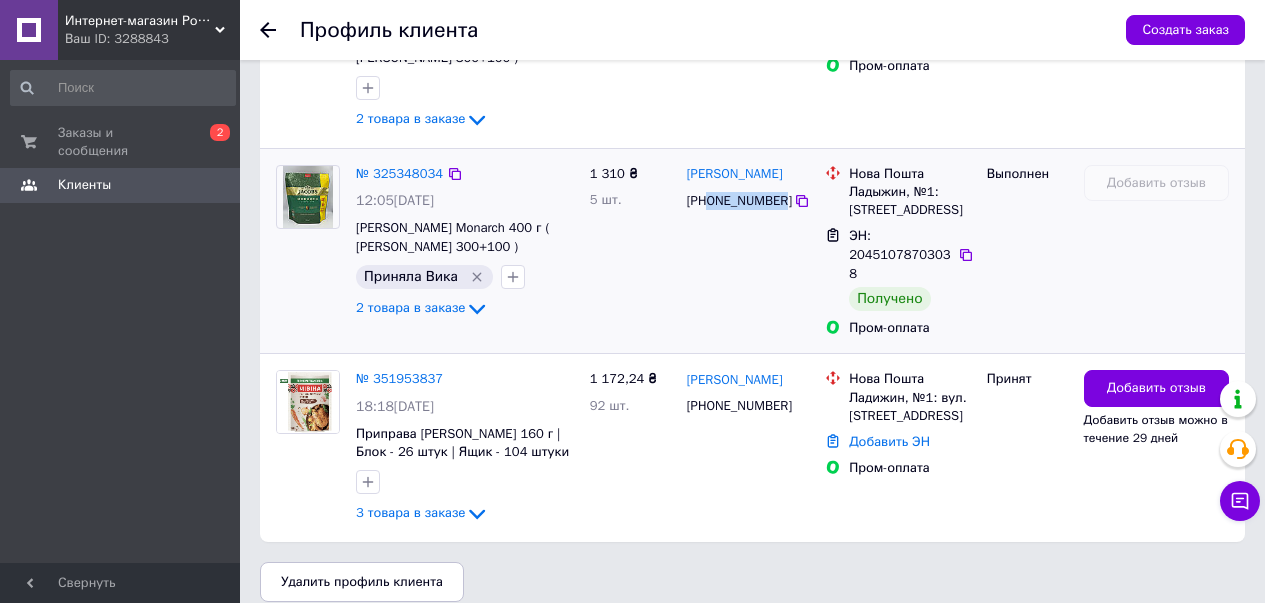 copy on "0960425375" 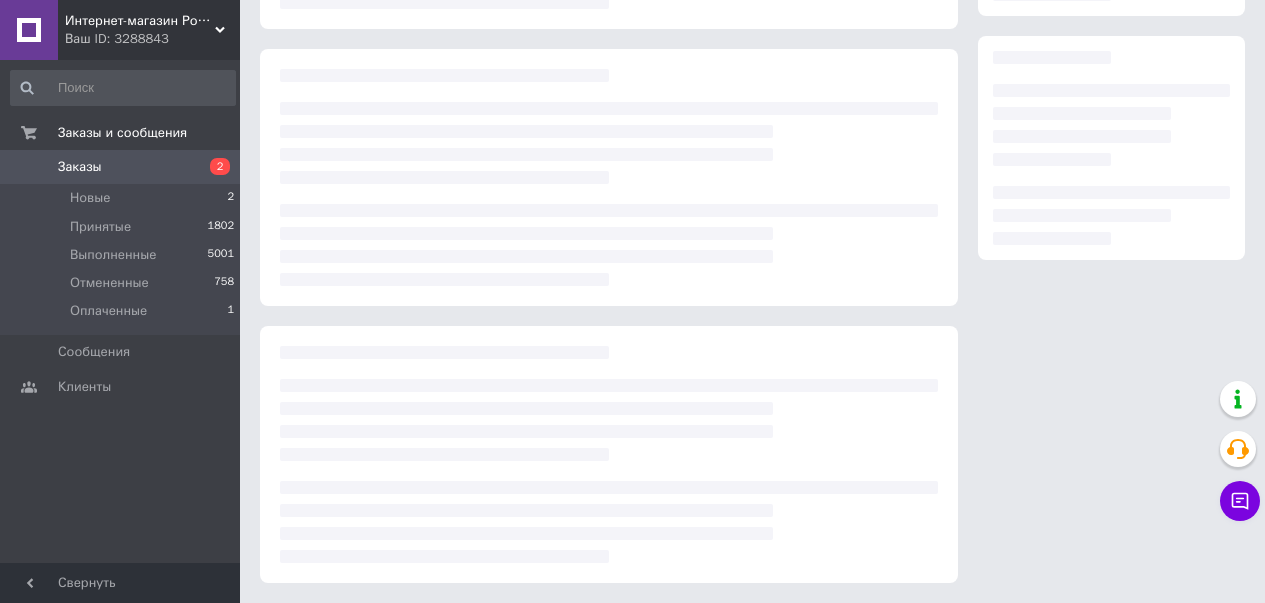 scroll, scrollTop: 311, scrollLeft: 0, axis: vertical 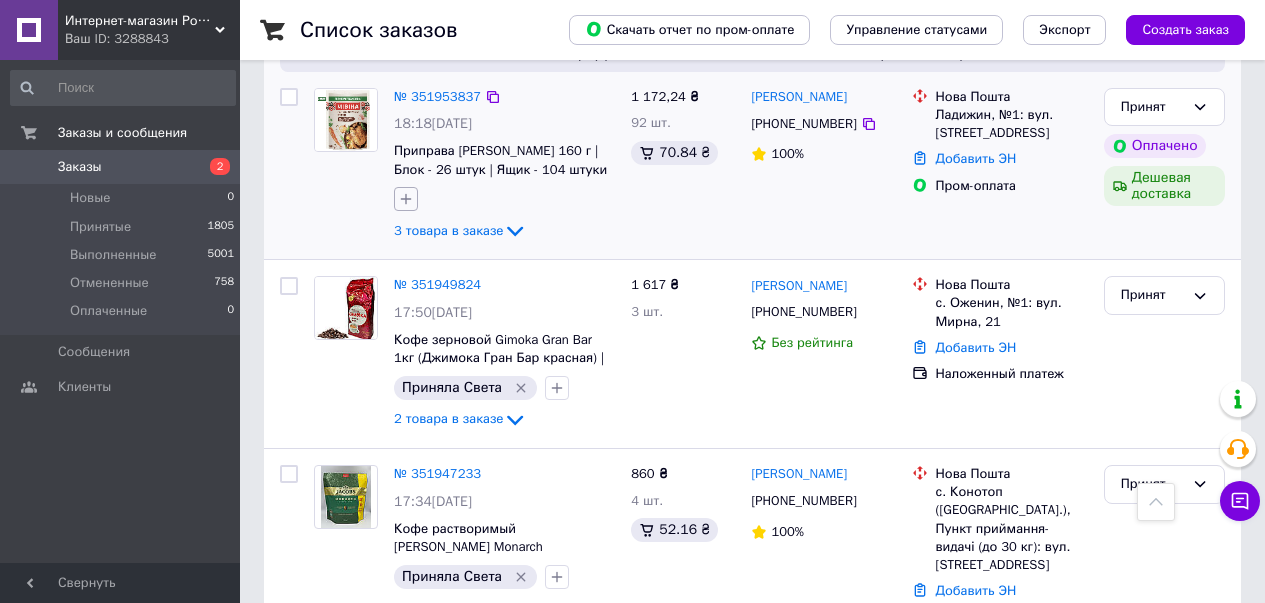 click 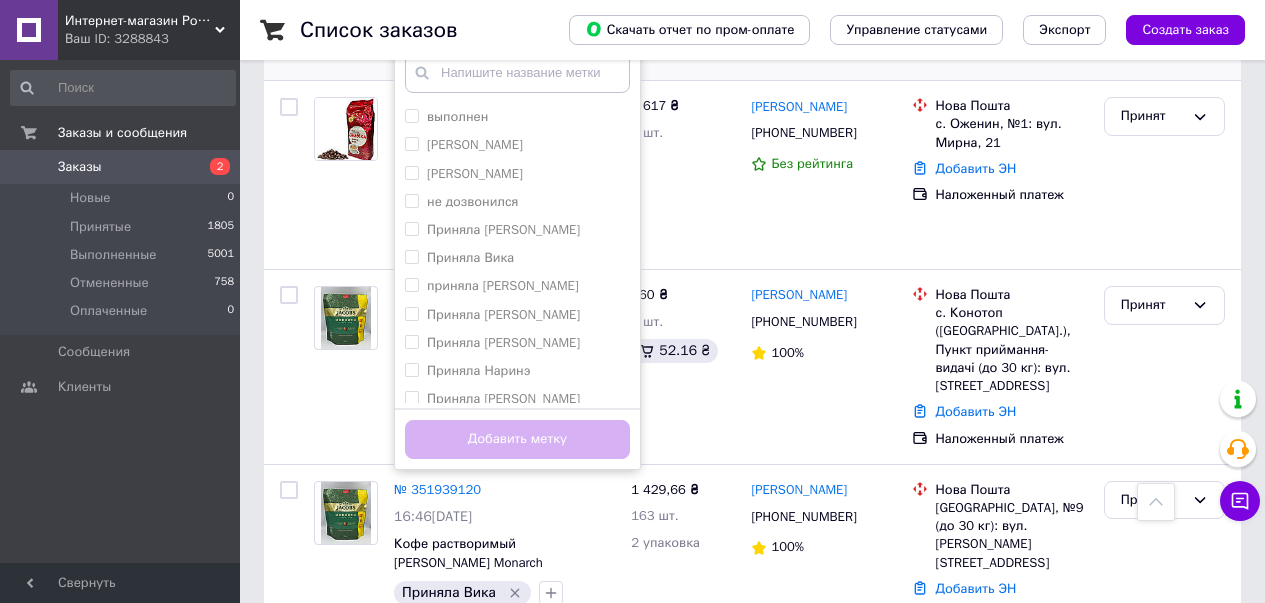 scroll, scrollTop: 864, scrollLeft: 0, axis: vertical 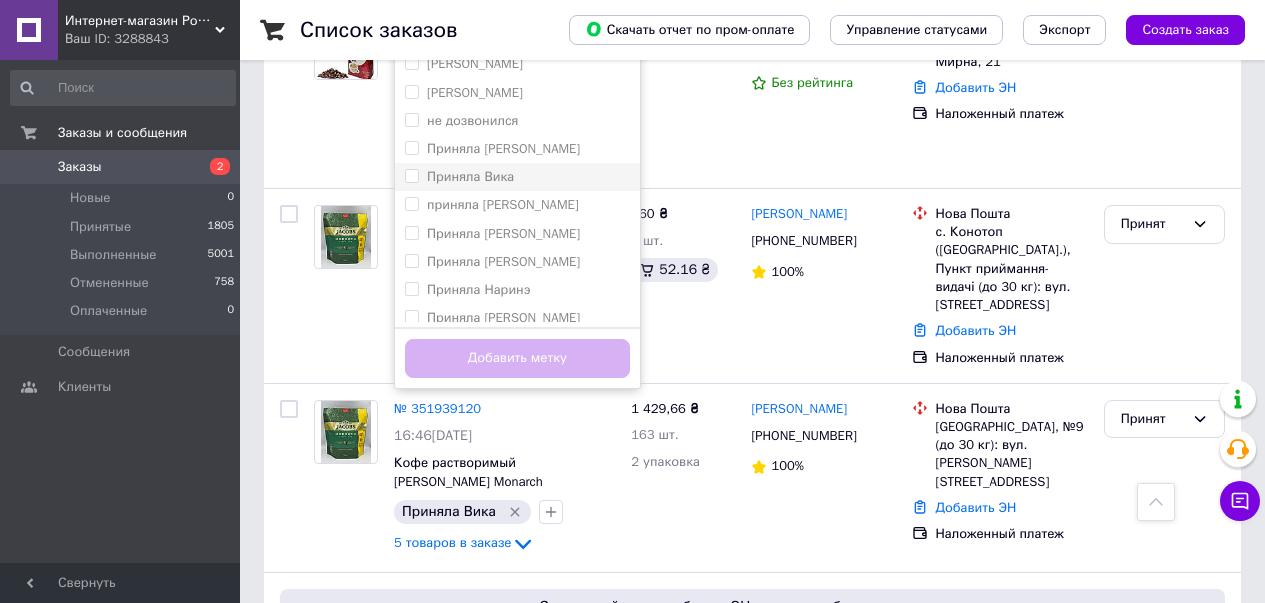 click on "Приняла Вика" at bounding box center (411, 175) 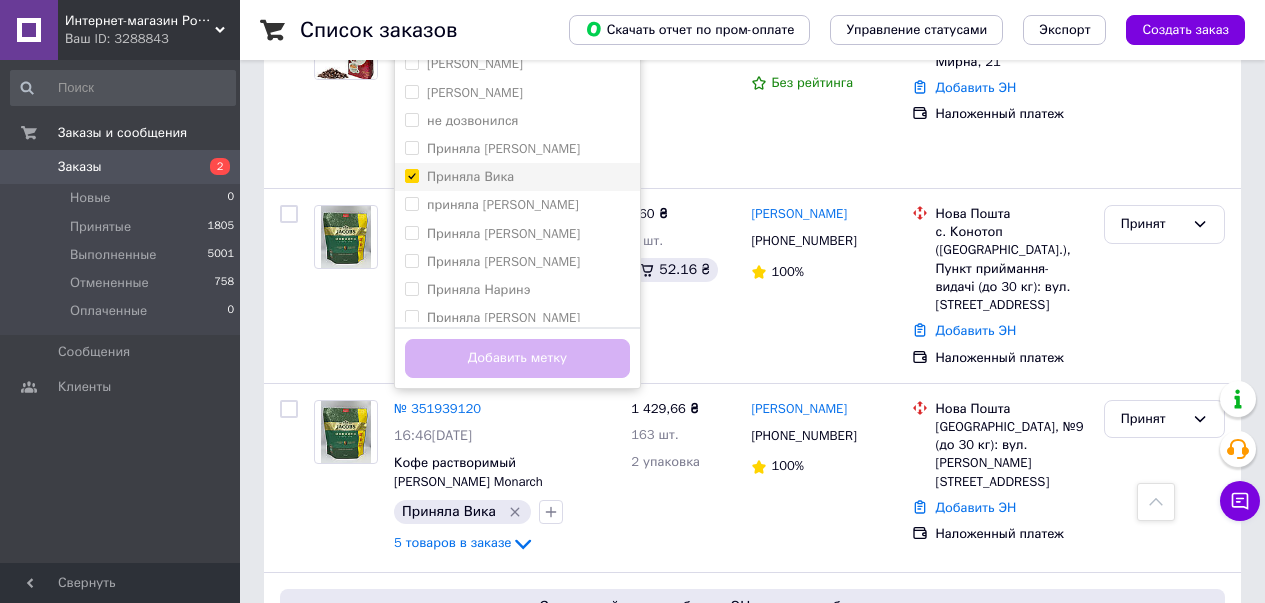 checkbox on "true" 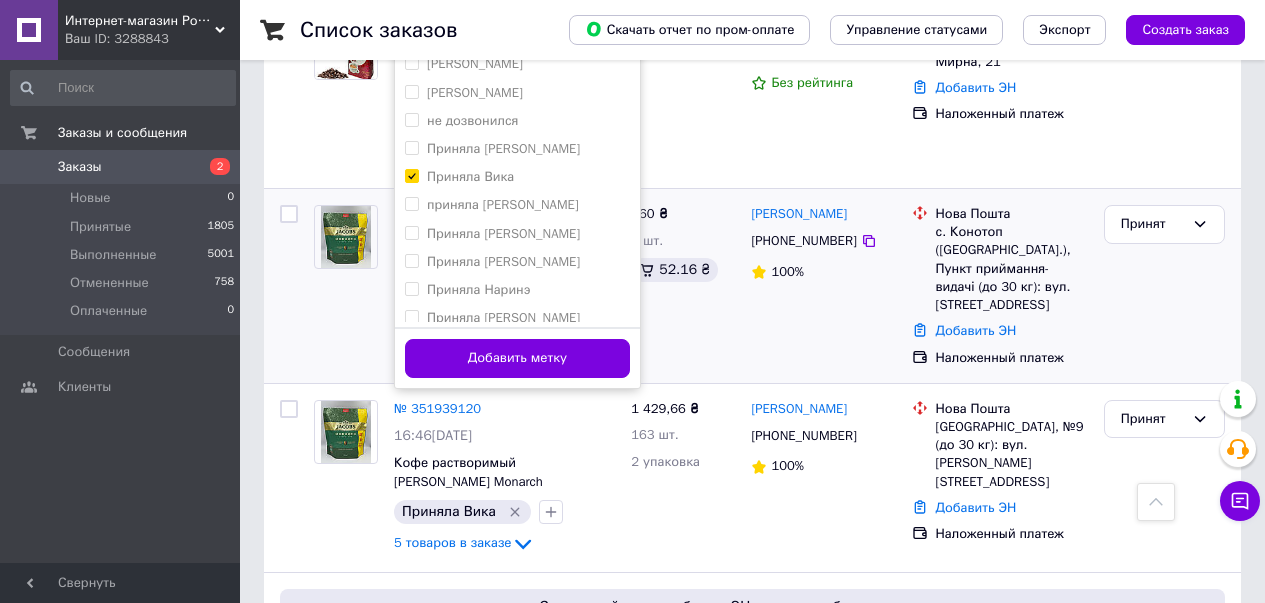 click on "Добавить метку" at bounding box center [517, 358] 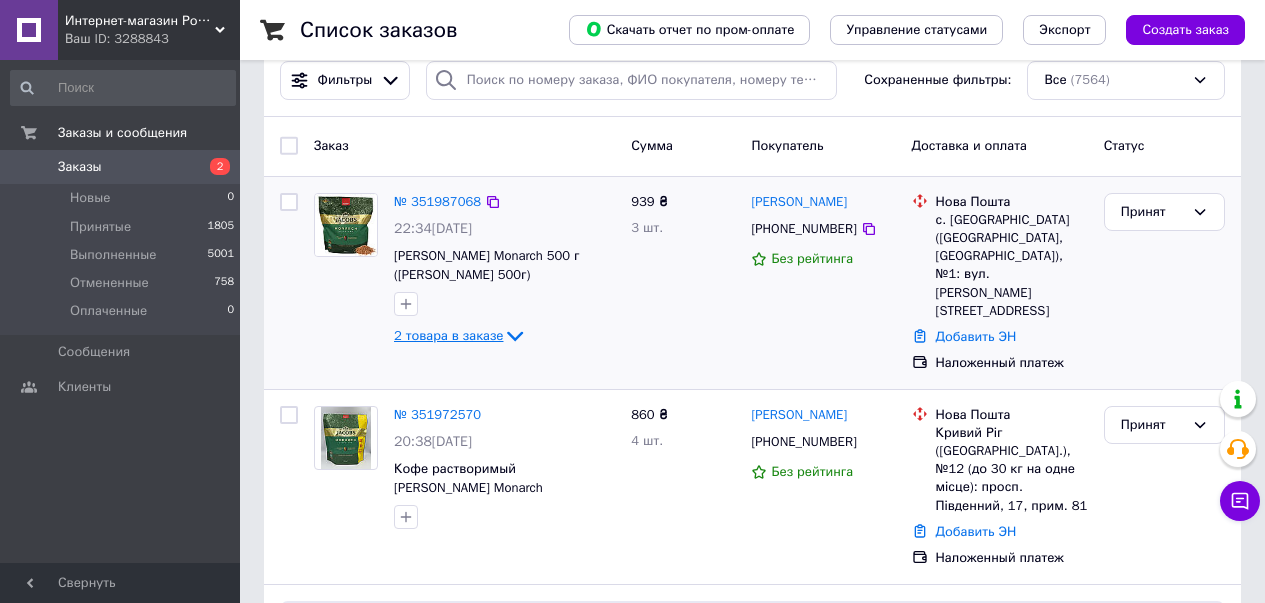 scroll, scrollTop: 38, scrollLeft: 0, axis: vertical 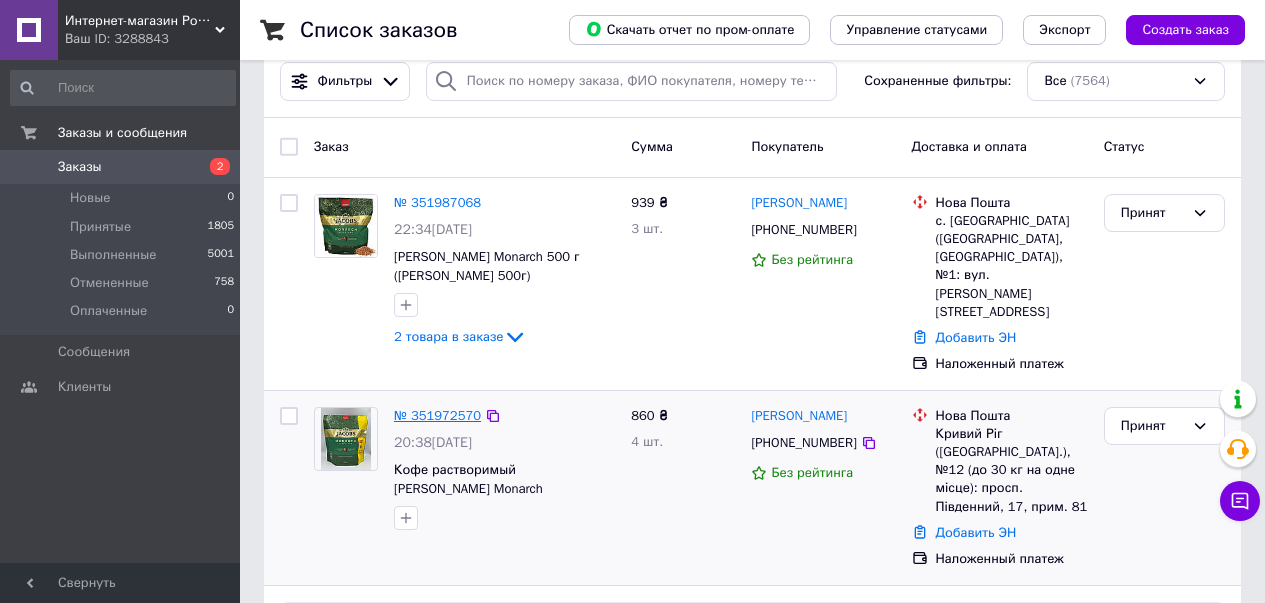 click on "№ 351972570" at bounding box center [437, 415] 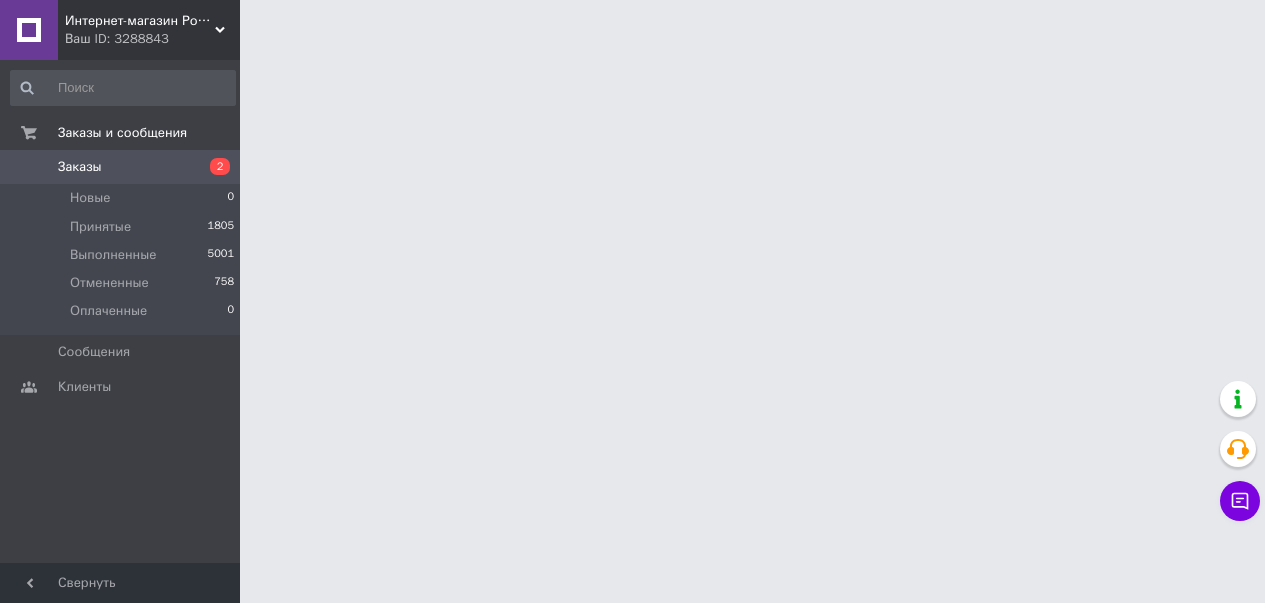 scroll, scrollTop: 0, scrollLeft: 0, axis: both 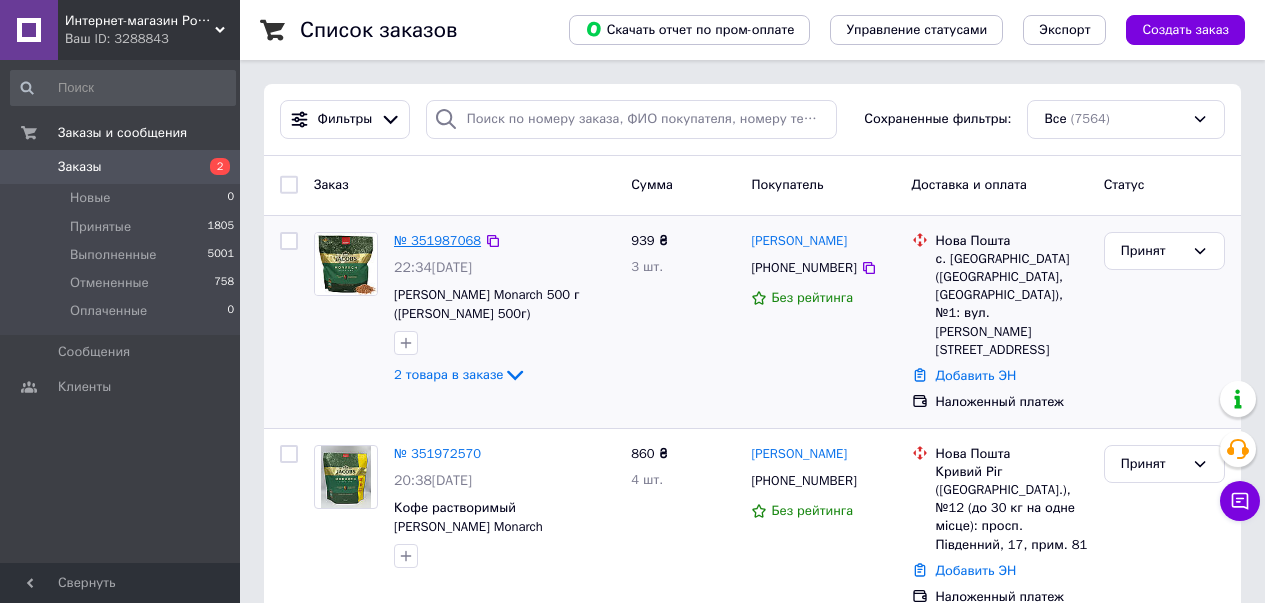 click on "№ 351987068" at bounding box center (437, 240) 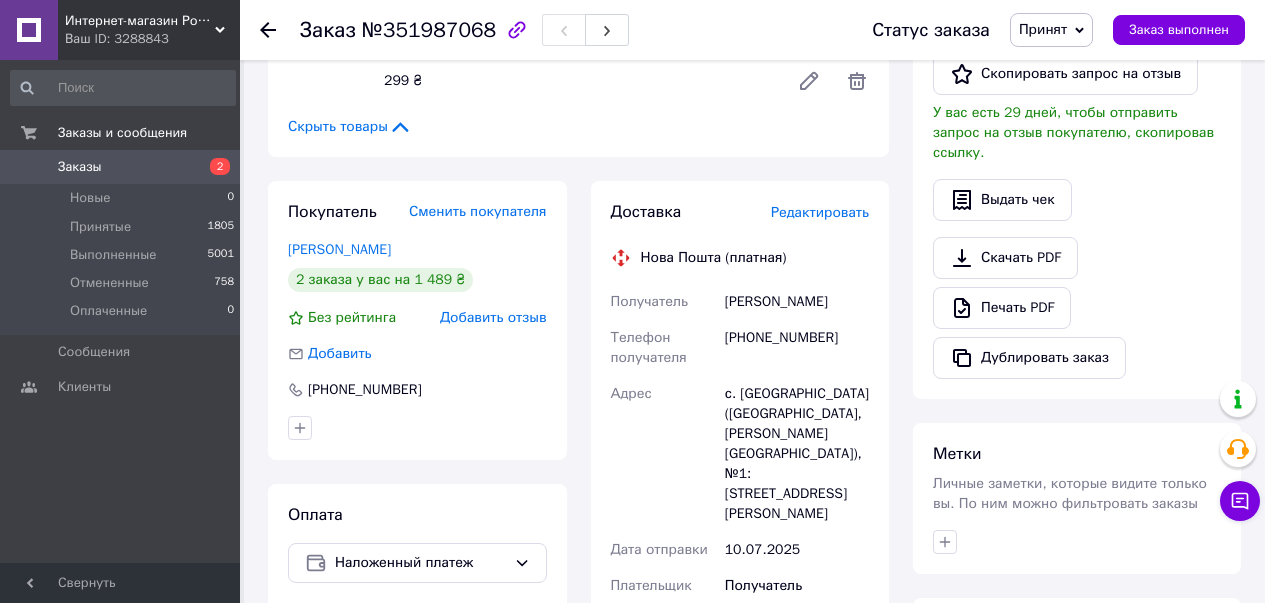 scroll, scrollTop: 452, scrollLeft: 0, axis: vertical 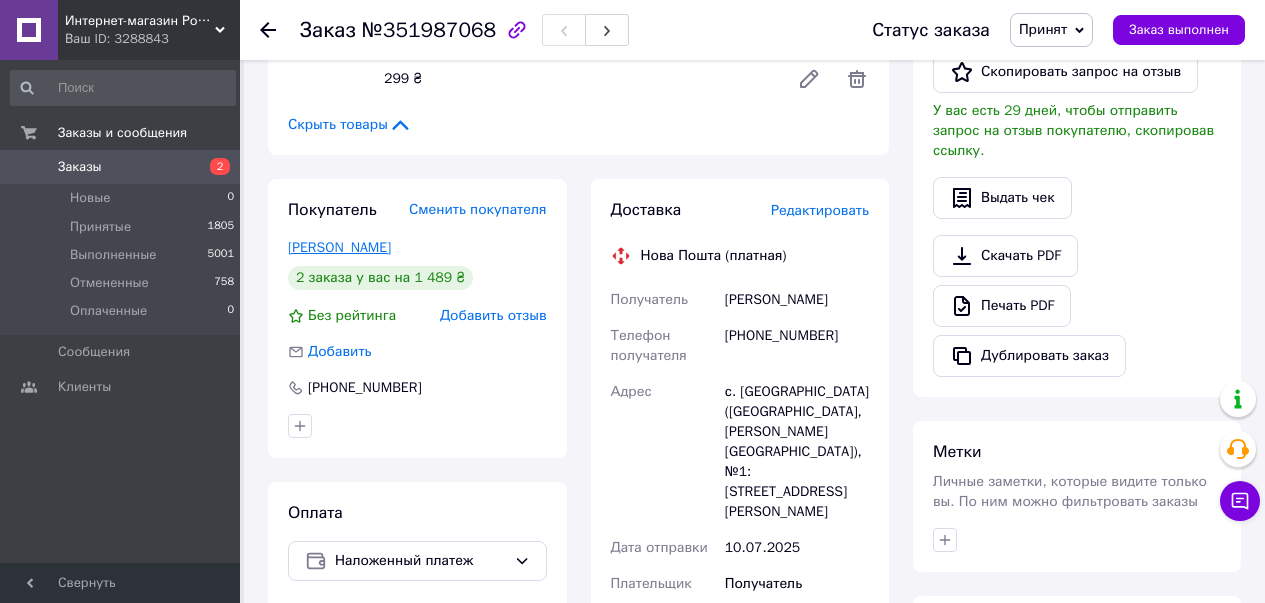 click on "[PERSON_NAME]" at bounding box center (339, 247) 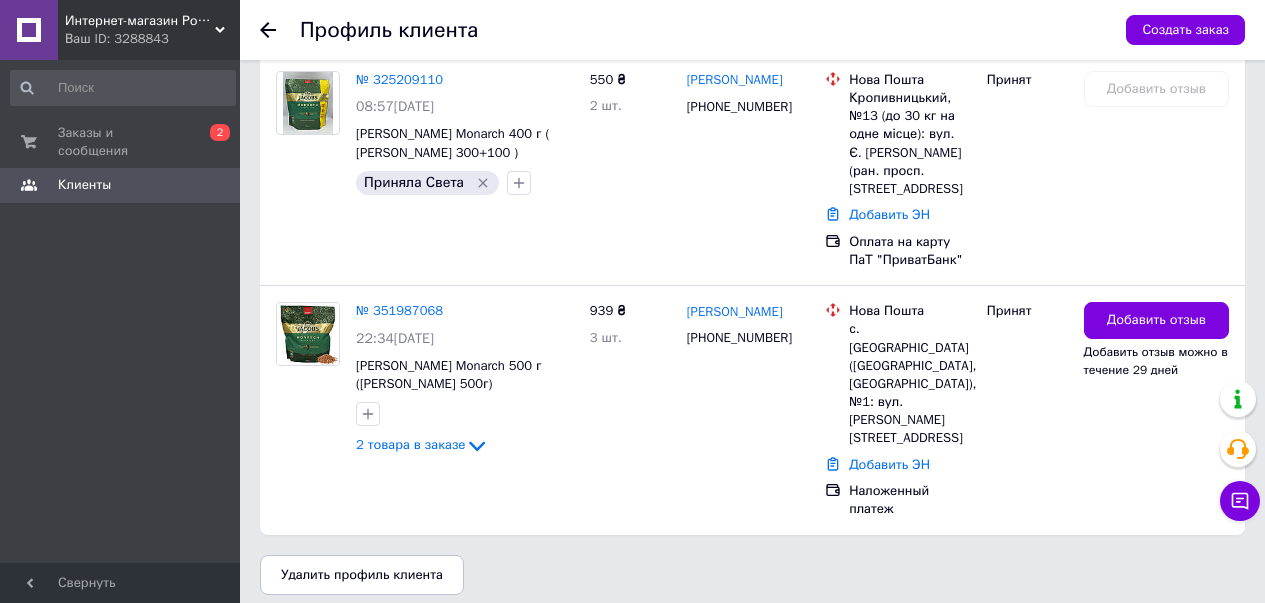 scroll, scrollTop: 616, scrollLeft: 0, axis: vertical 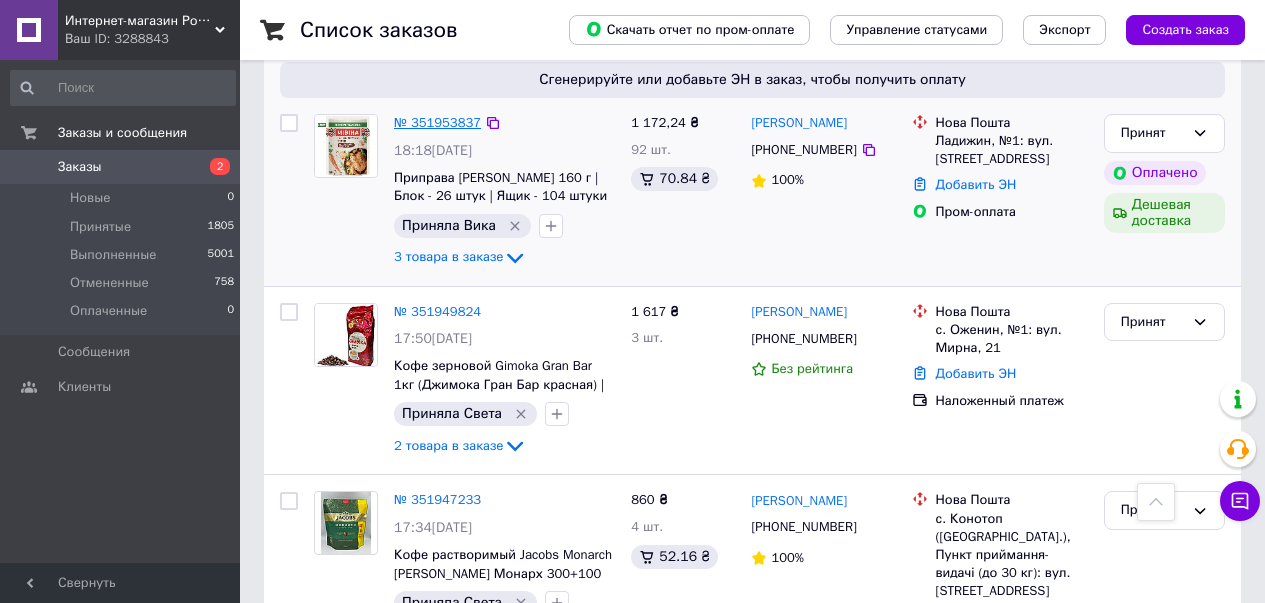 click on "№ 351953837" at bounding box center [437, 122] 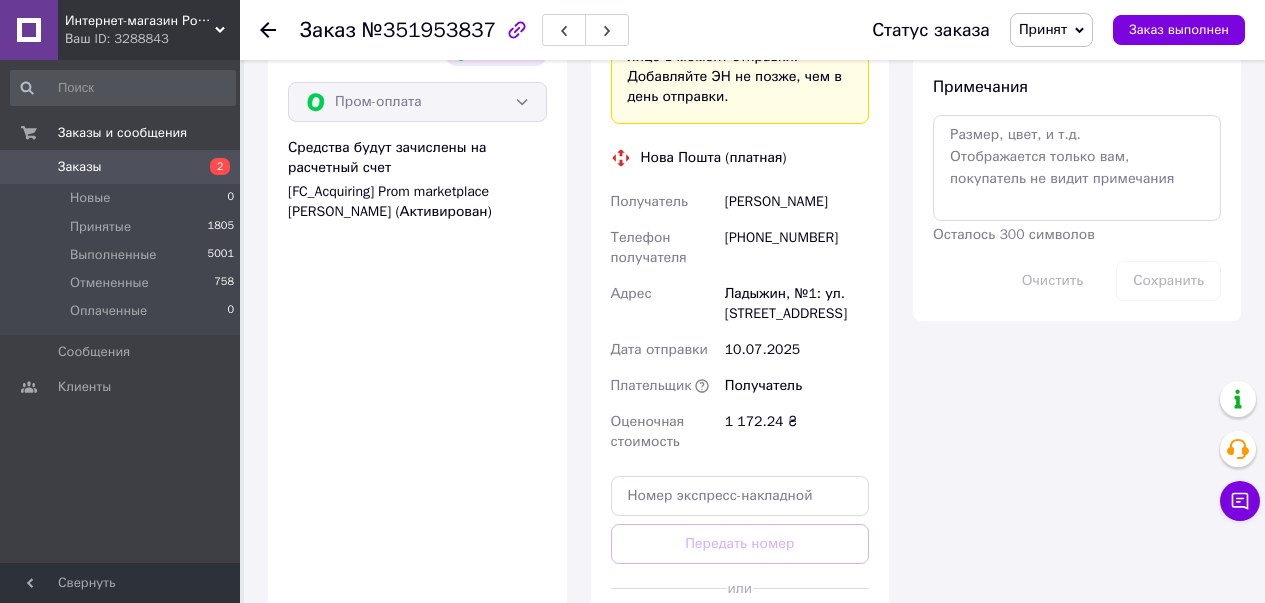 scroll, scrollTop: 1784, scrollLeft: 0, axis: vertical 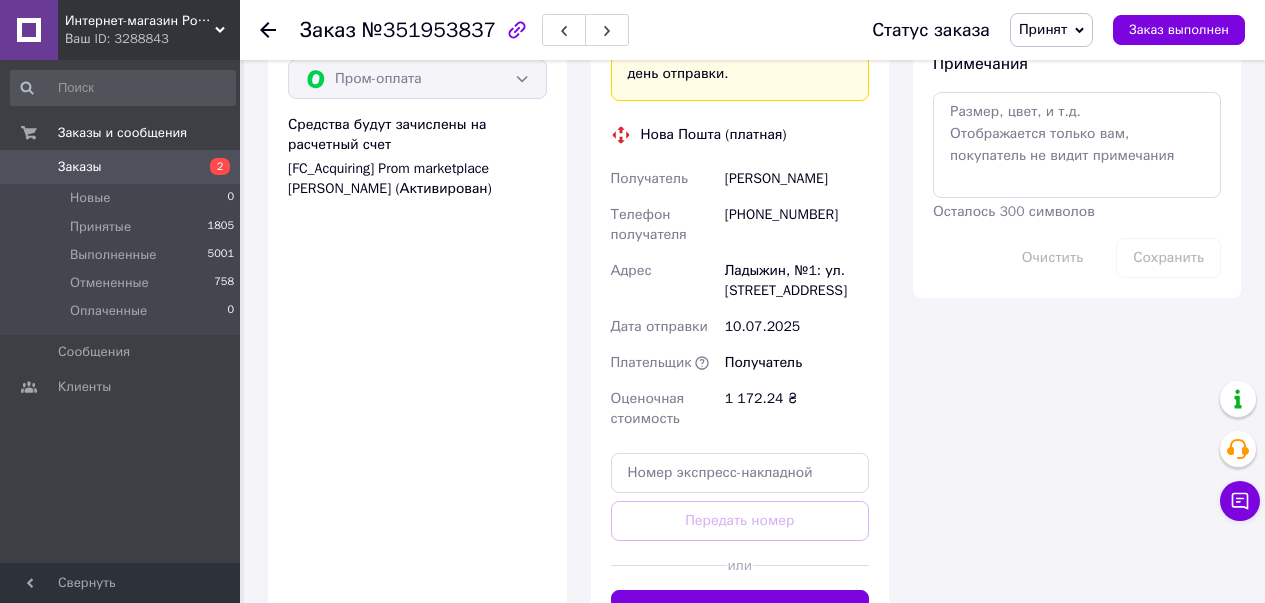 click on "[PHONE_NUMBER]" at bounding box center [797, 225] 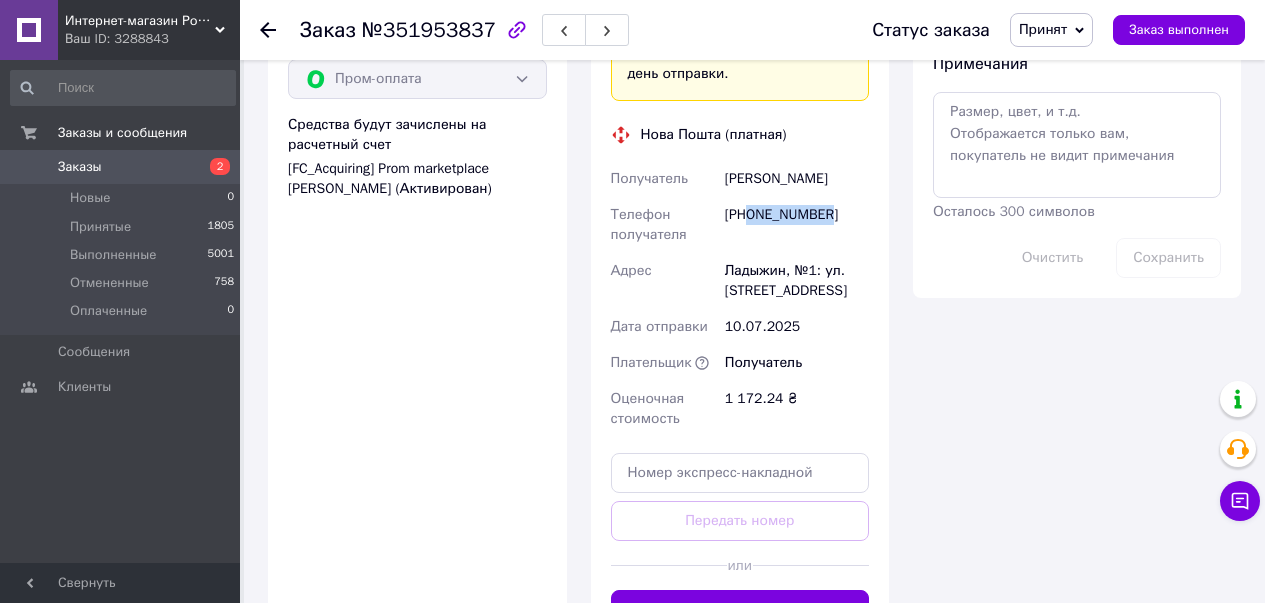 drag, startPoint x: 846, startPoint y: 231, endPoint x: 751, endPoint y: 230, distance: 95.005264 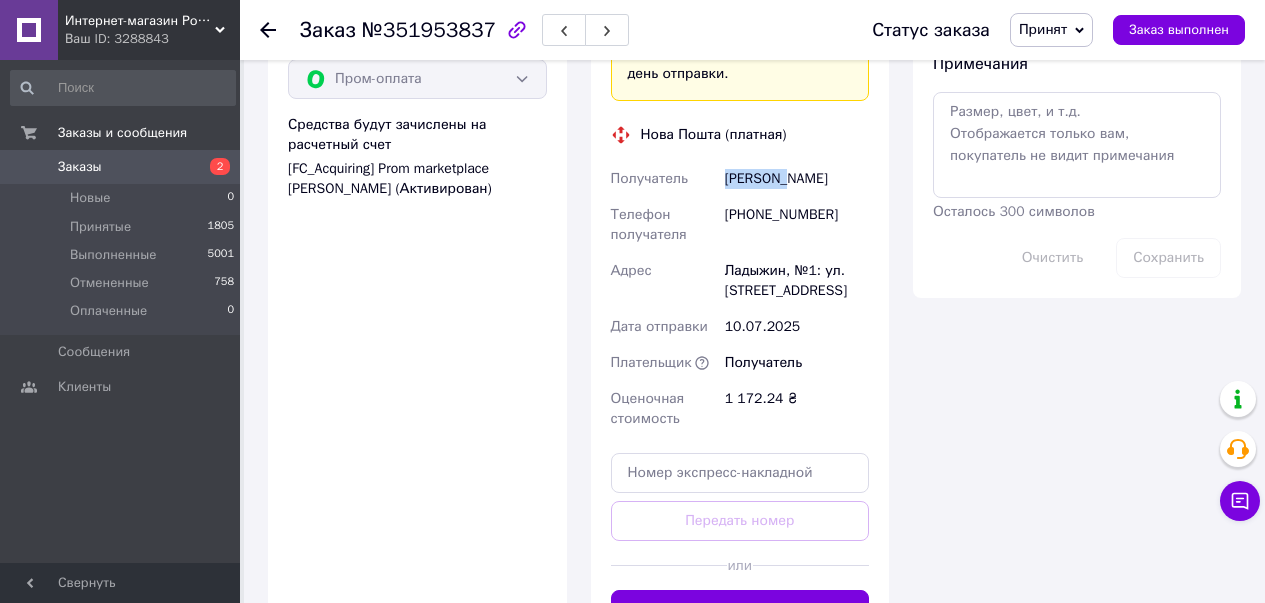 drag, startPoint x: 719, startPoint y: 196, endPoint x: 791, endPoint y: 203, distance: 72.33948 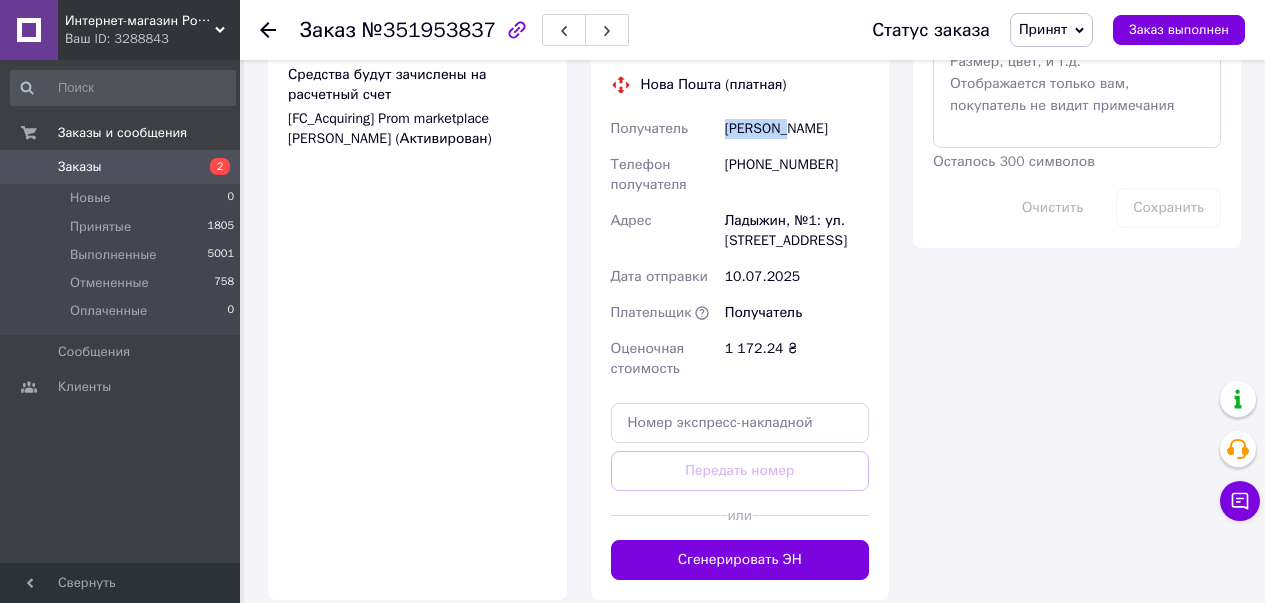 scroll, scrollTop: 1827, scrollLeft: 0, axis: vertical 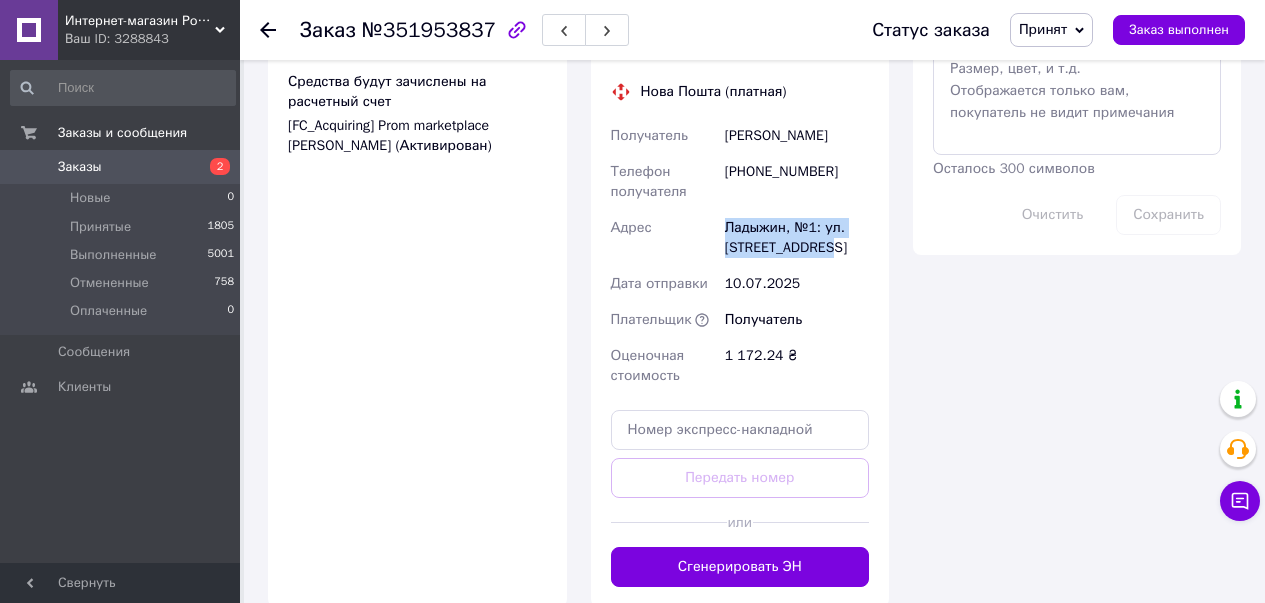 drag, startPoint x: 727, startPoint y: 241, endPoint x: 835, endPoint y: 270, distance: 111.82576 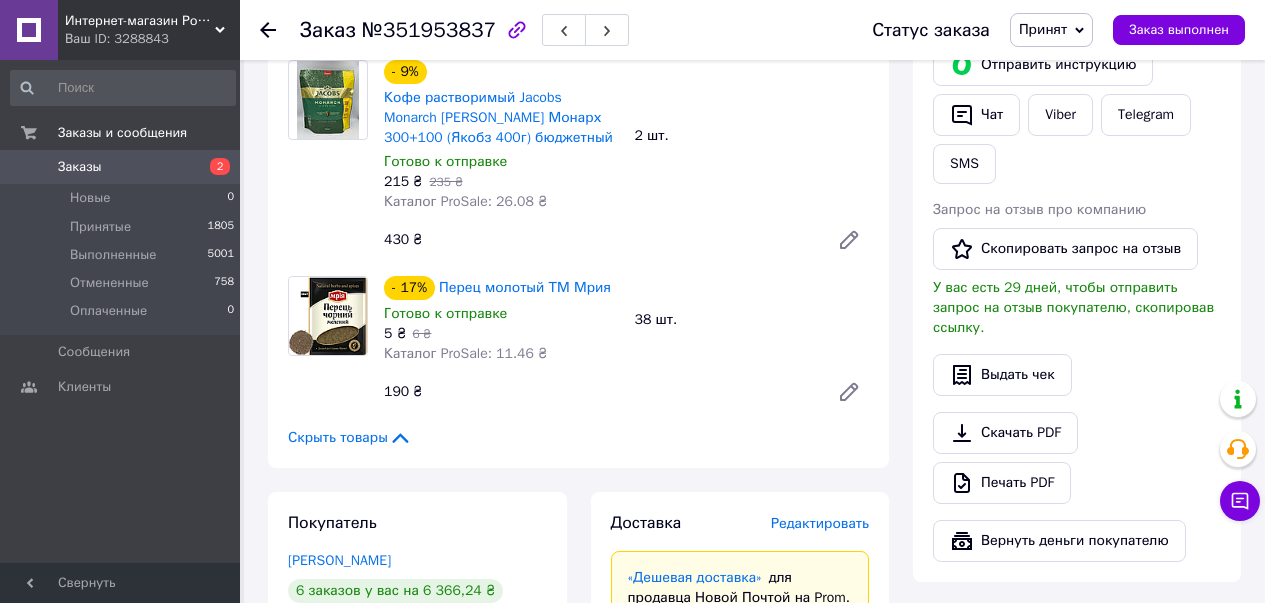scroll, scrollTop: 789, scrollLeft: 0, axis: vertical 